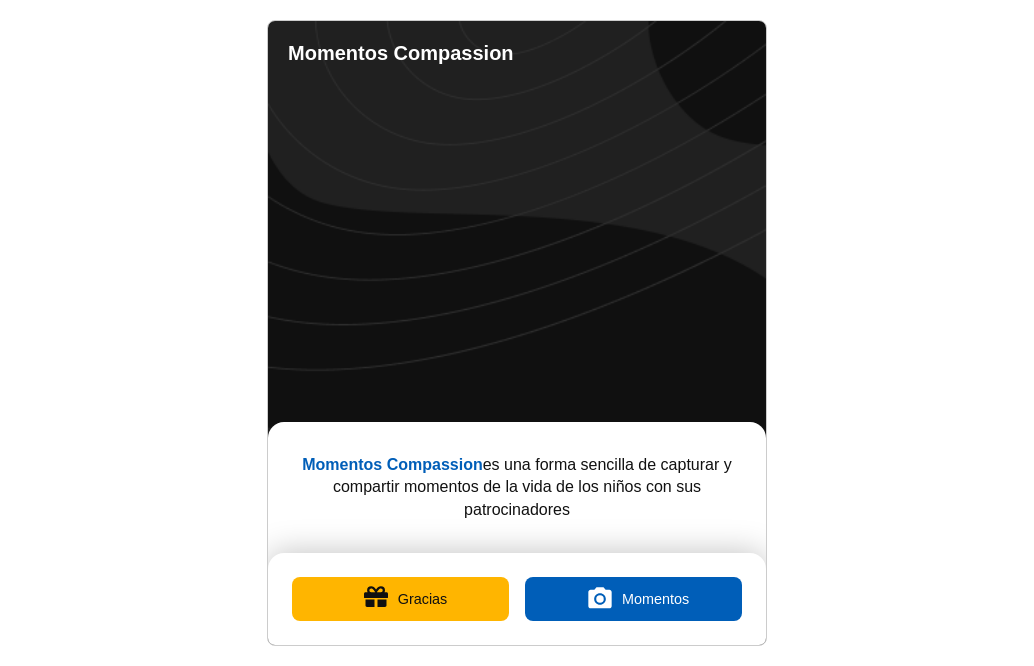 scroll, scrollTop: 0, scrollLeft: 0, axis: both 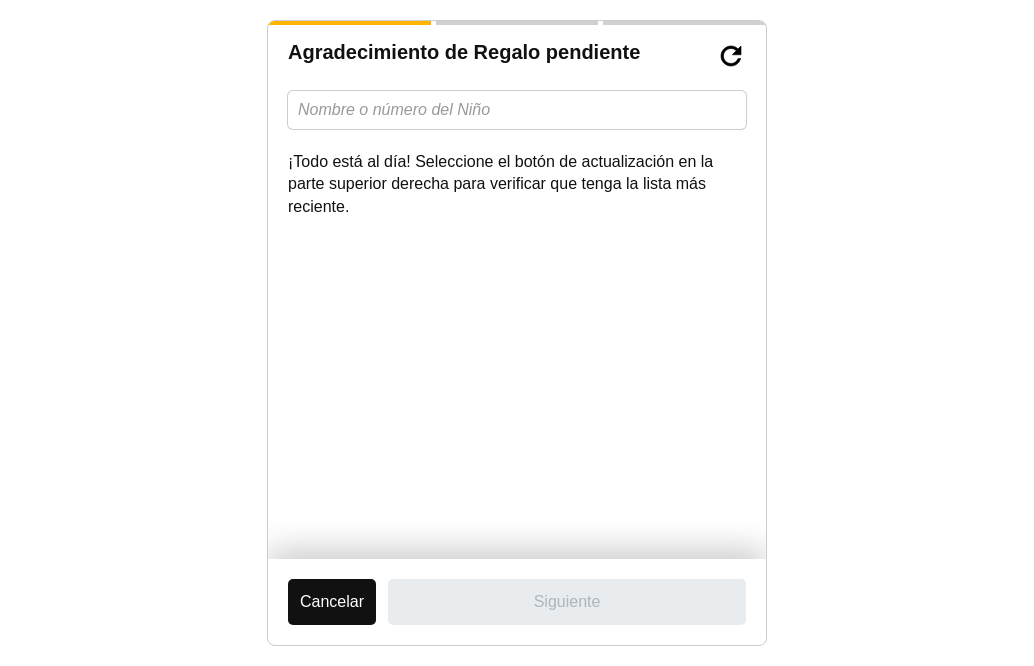 click on "Agradecimiento de Regalo pendiente ¡Todo está al día! Seleccione el botón de actualización en la parte superior derecha para verificar que tenga la lista más reciente." at bounding box center [517, 290] 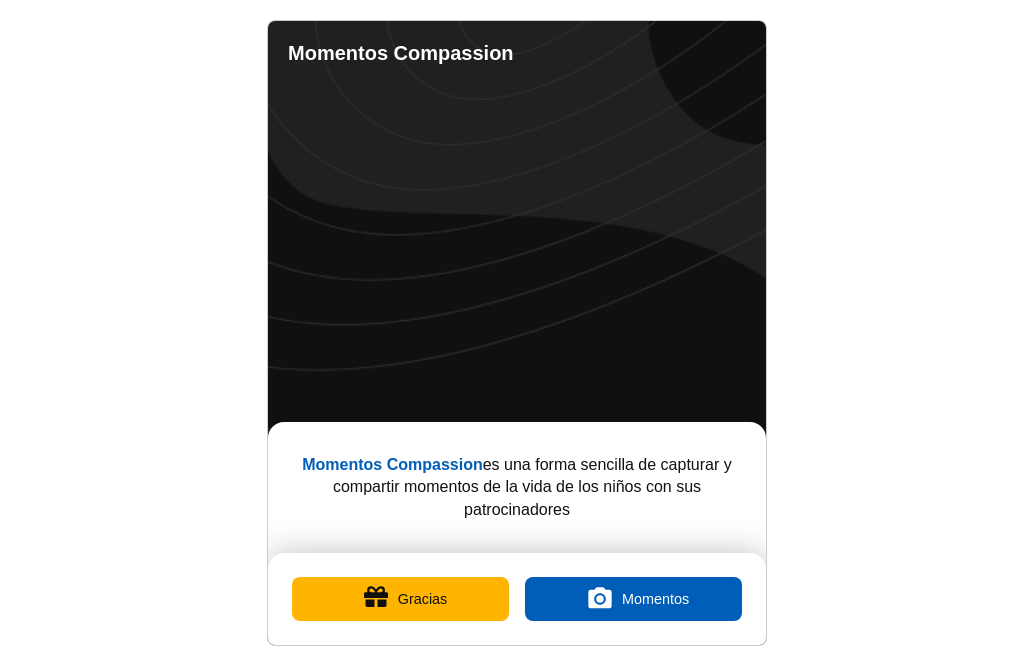 click at bounding box center (646, 53) 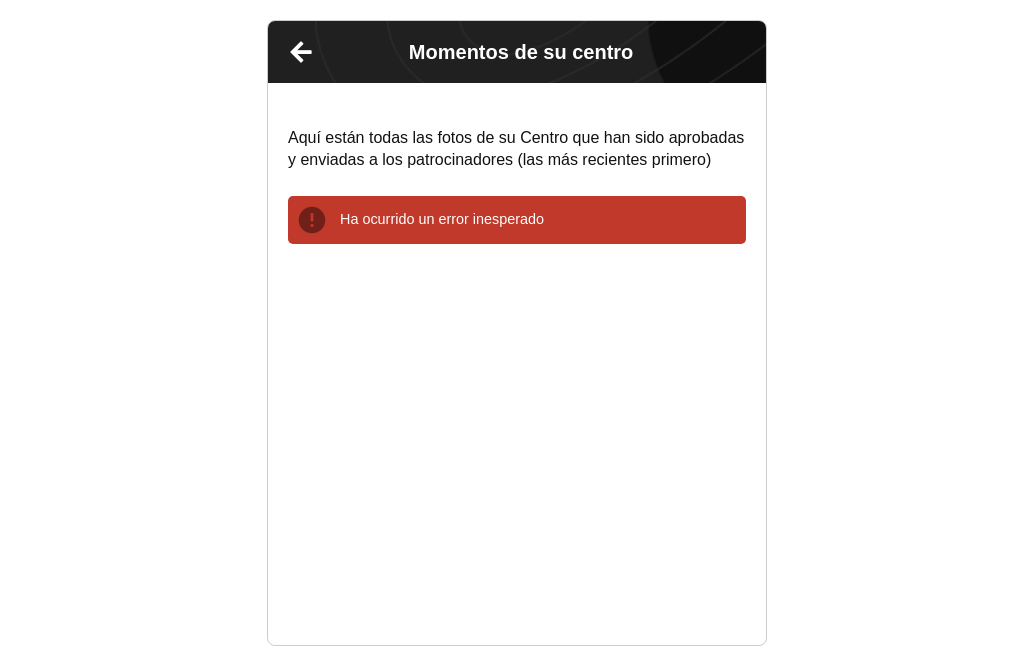 click on "Ha ocurrido un error inesperado" at bounding box center [539, 219] 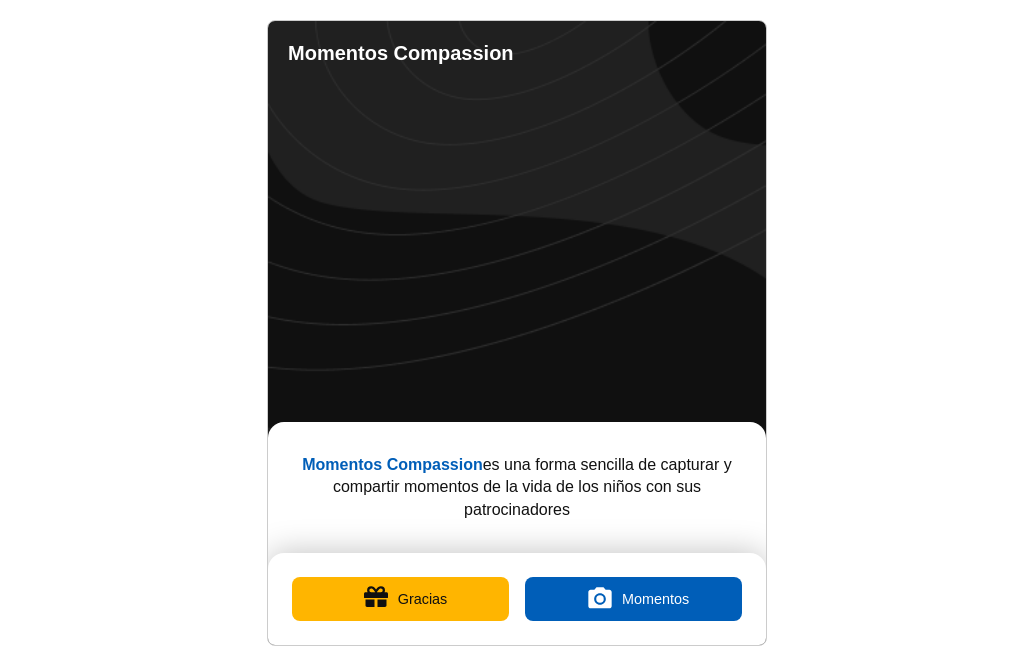 click on "Gracias" at bounding box center [400, 599] 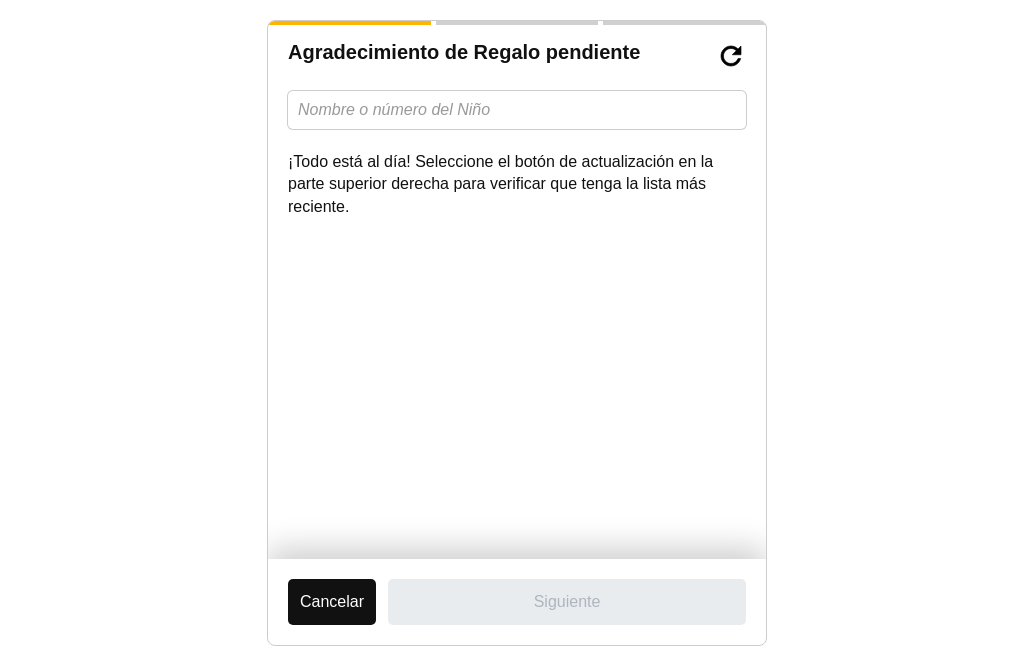 click on "Cancelar" at bounding box center (332, 602) 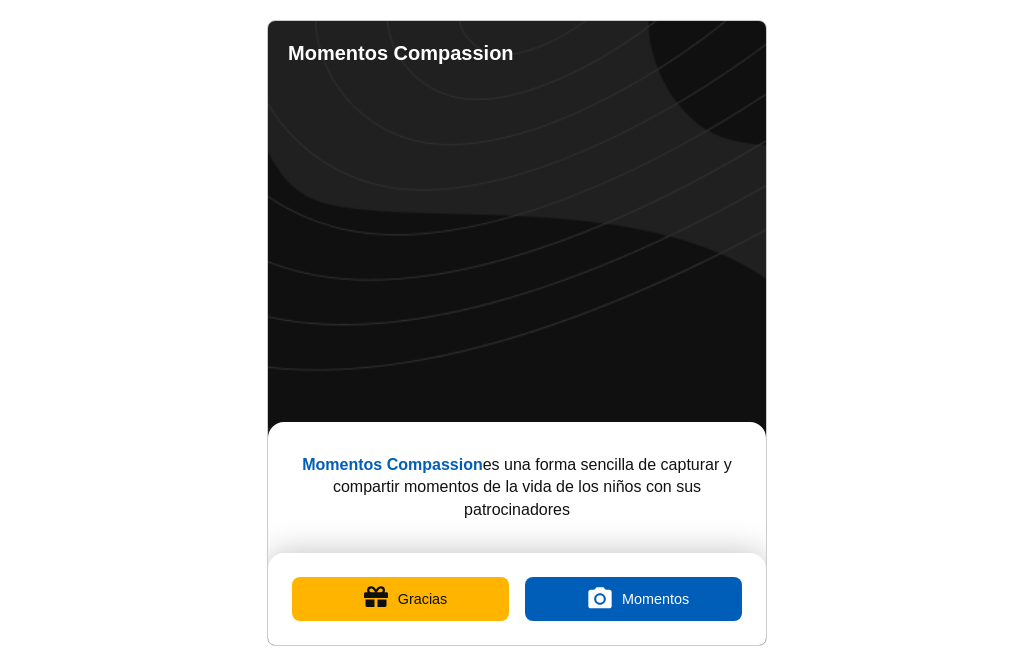 click at bounding box center [646, 53] 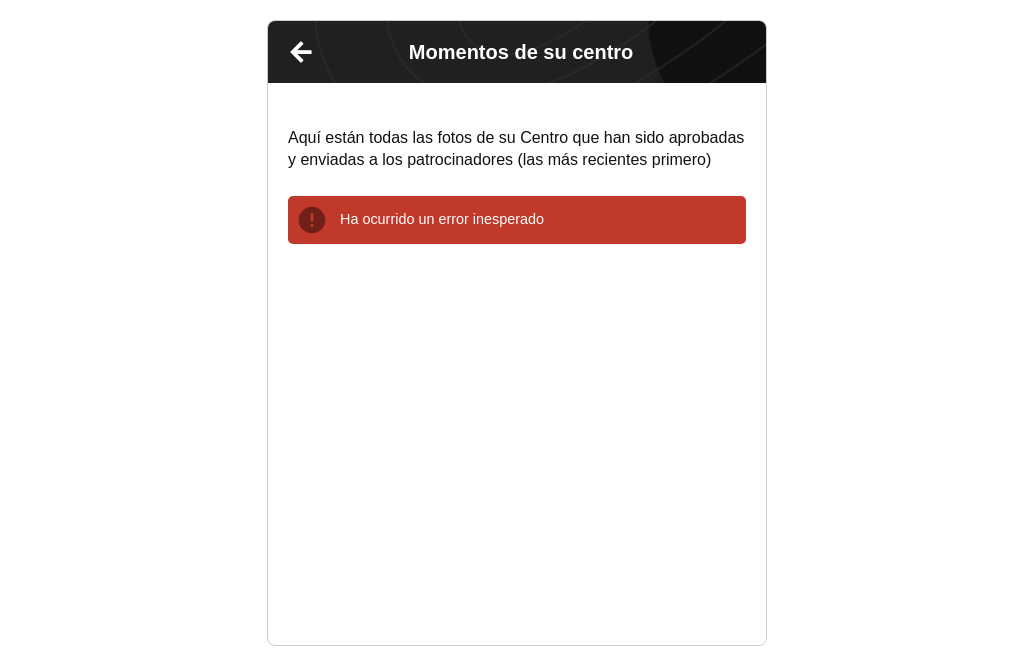 click on "Ha ocurrido un error inesperado" at bounding box center [539, 219] 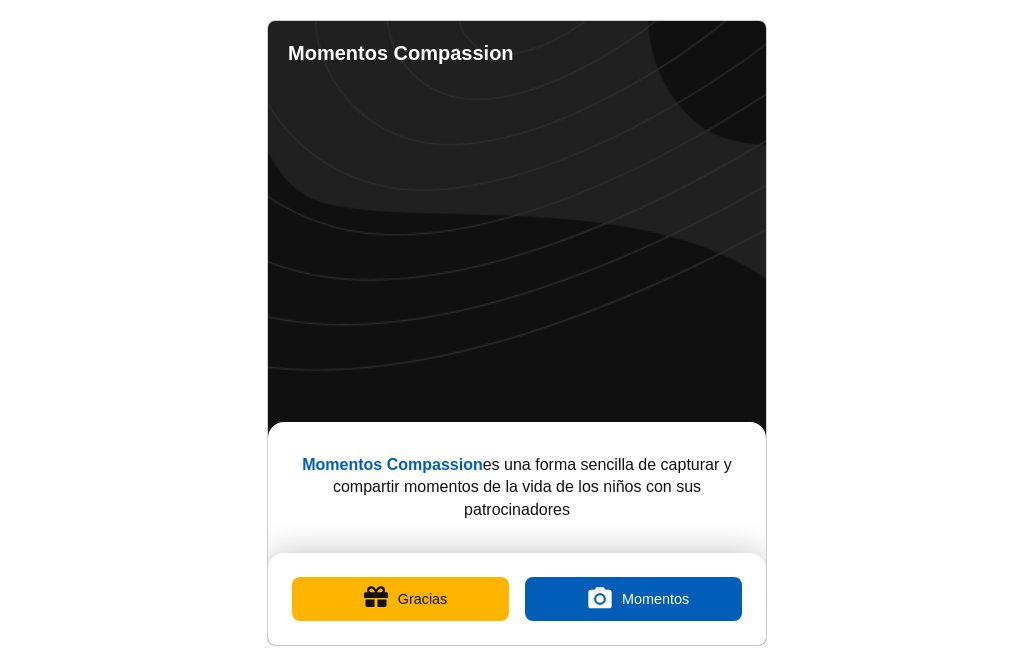 click on "Gracias" at bounding box center [400, 599] 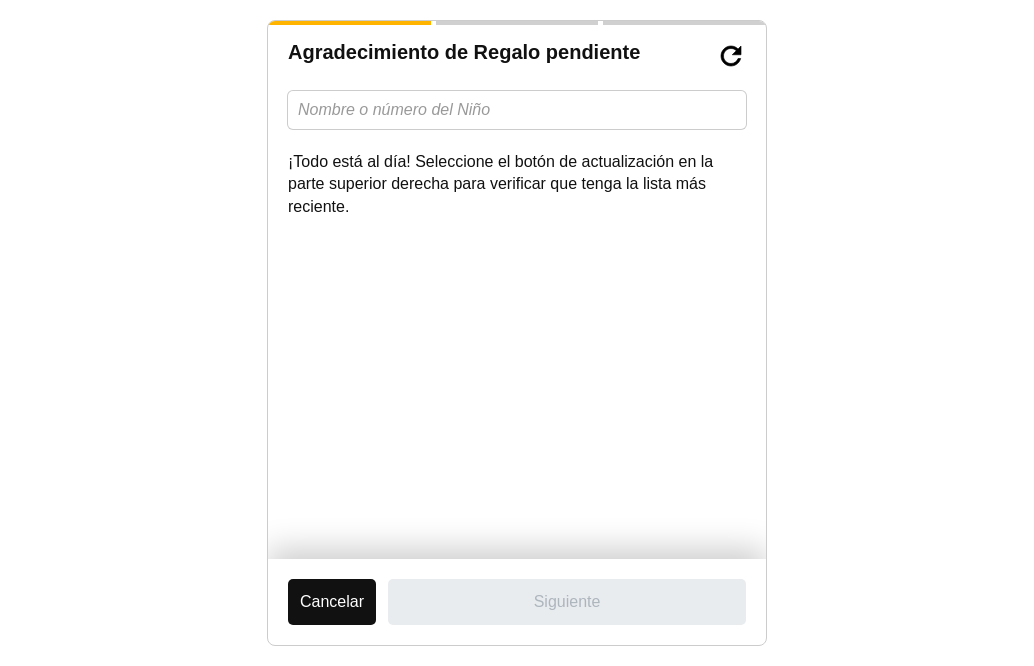 click on "Cancelar" at bounding box center (332, 602) 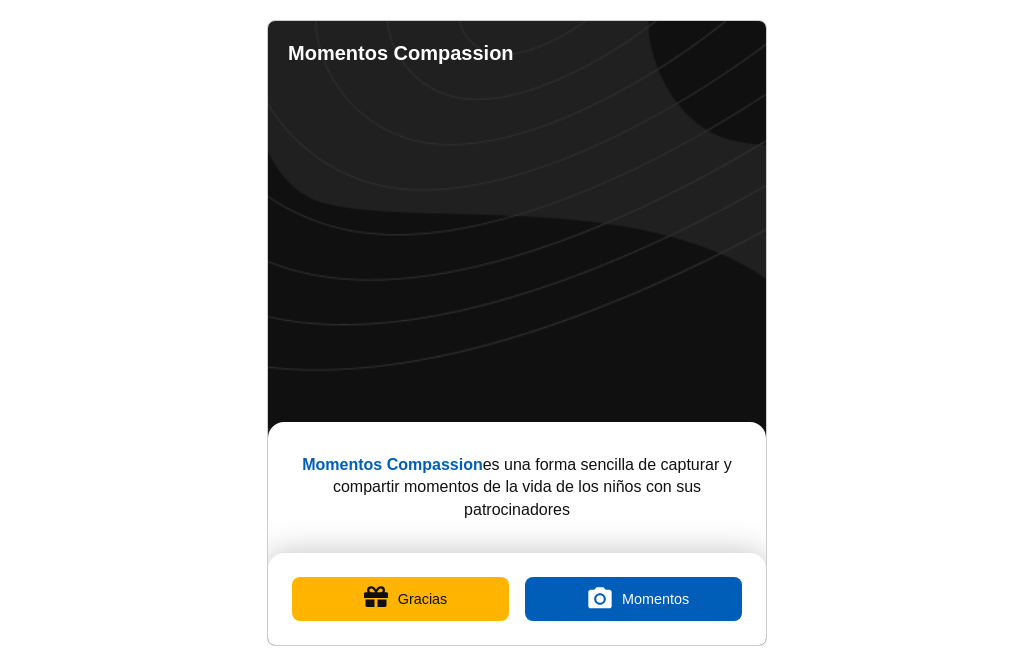 click on "Gracias" at bounding box center [400, 599] 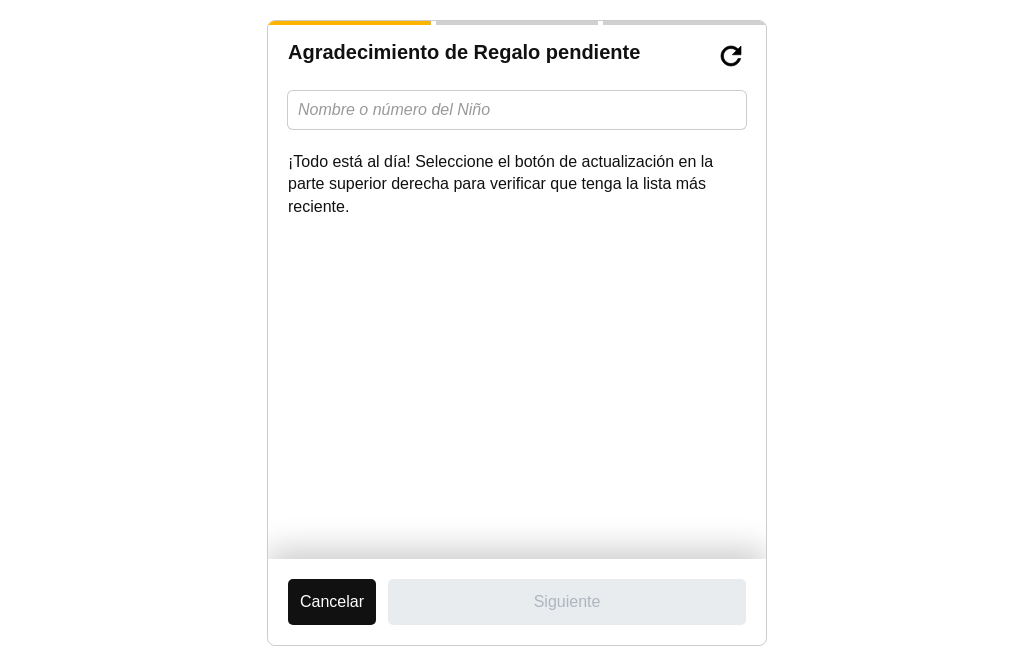 click on "Cancelar" at bounding box center (332, 602) 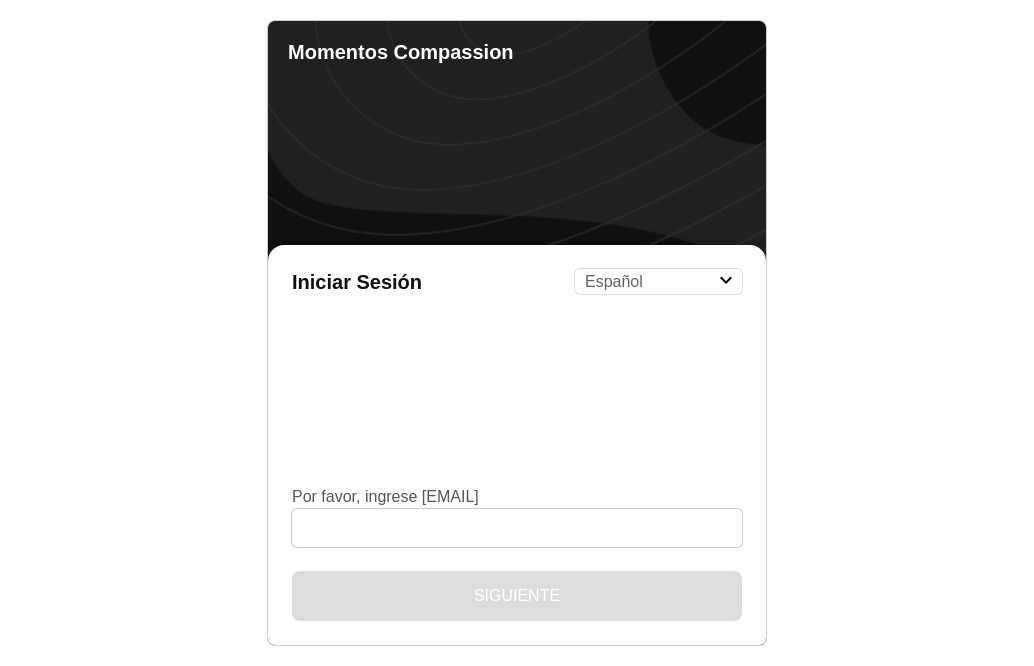 select on "es" 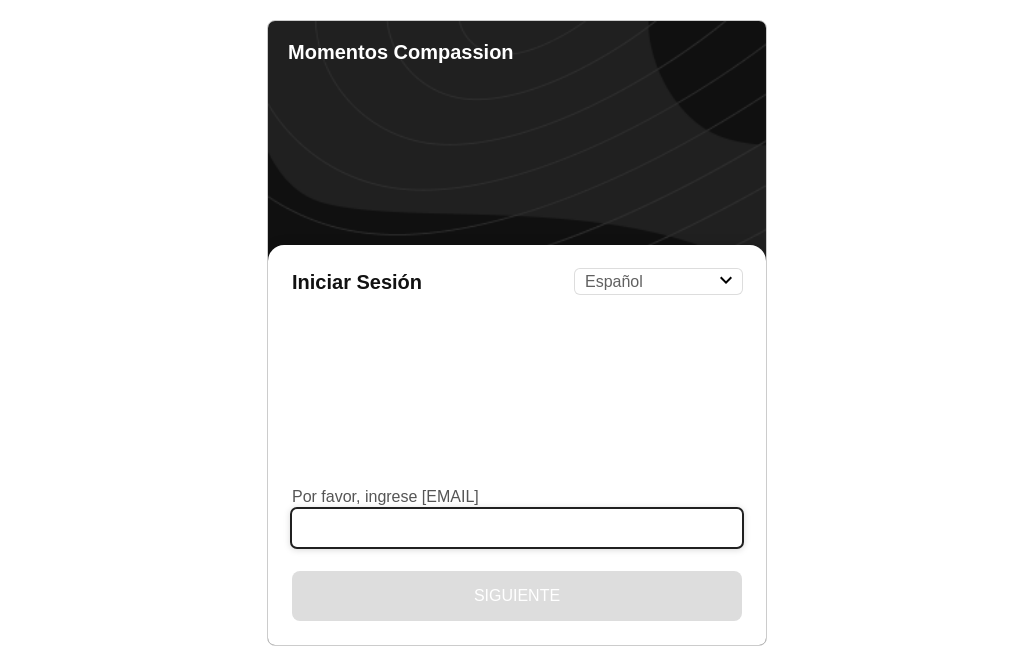 click on "Por favor, ingrese [EMAIL]" at bounding box center (517, 528) 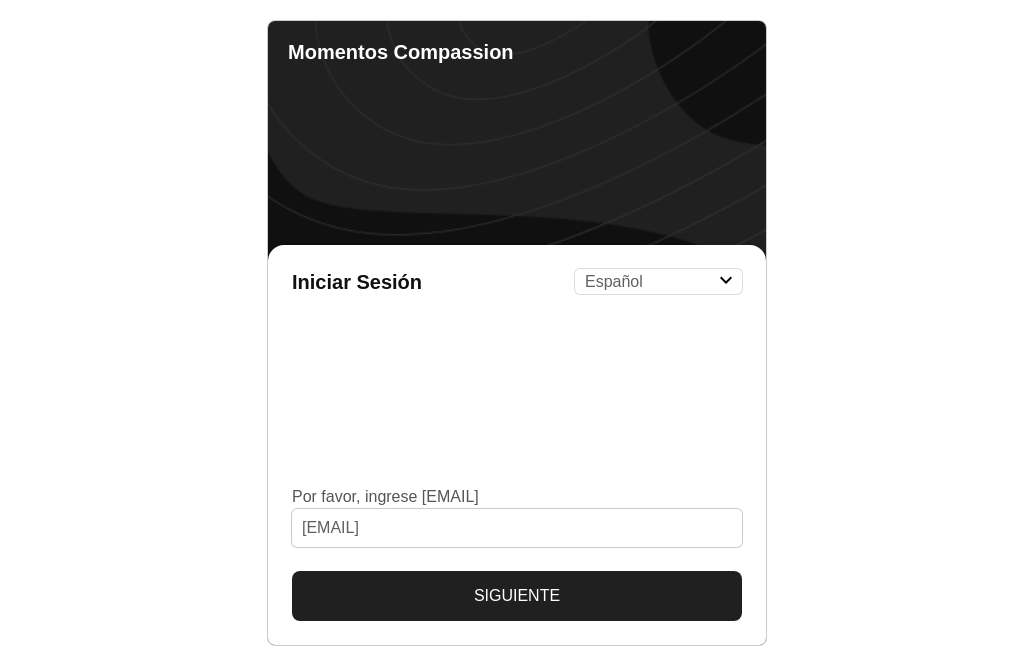click on "Siguiente" at bounding box center (517, 596) 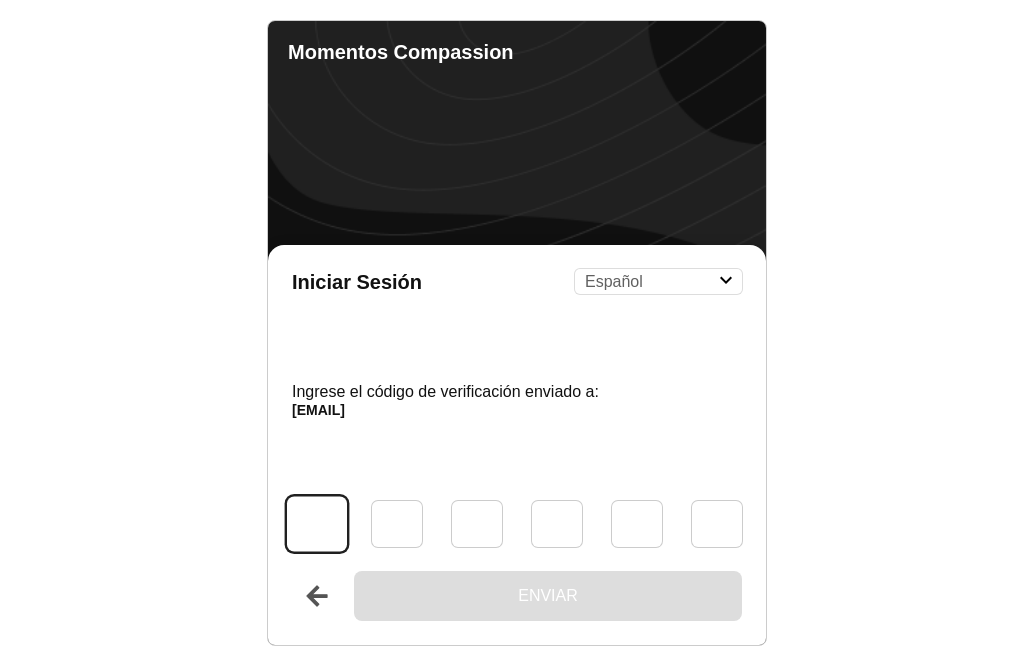 click at bounding box center [317, 523] 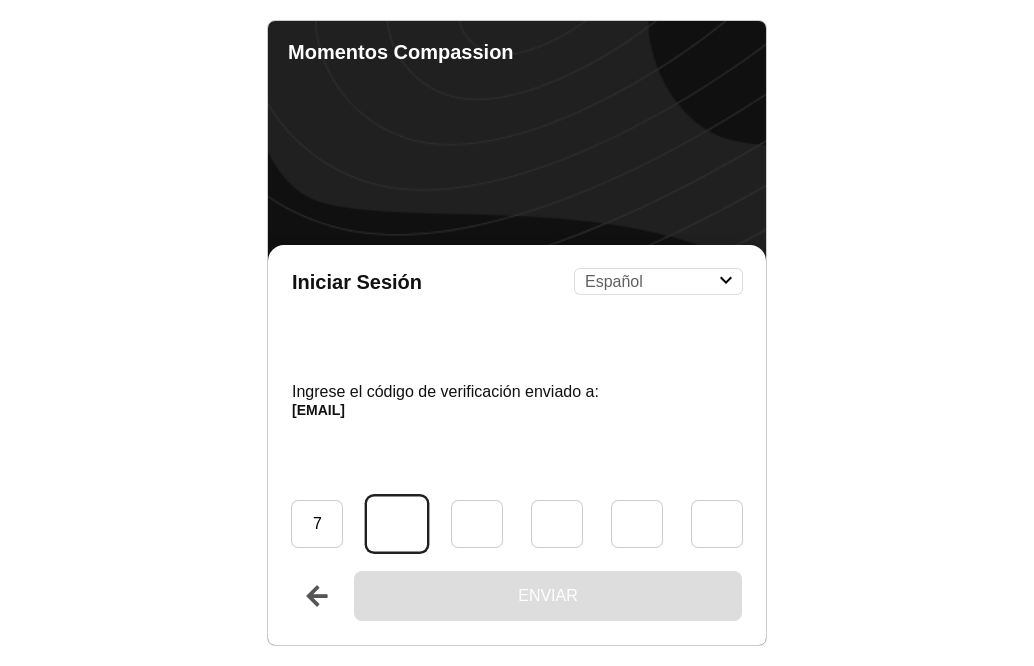 type on "8" 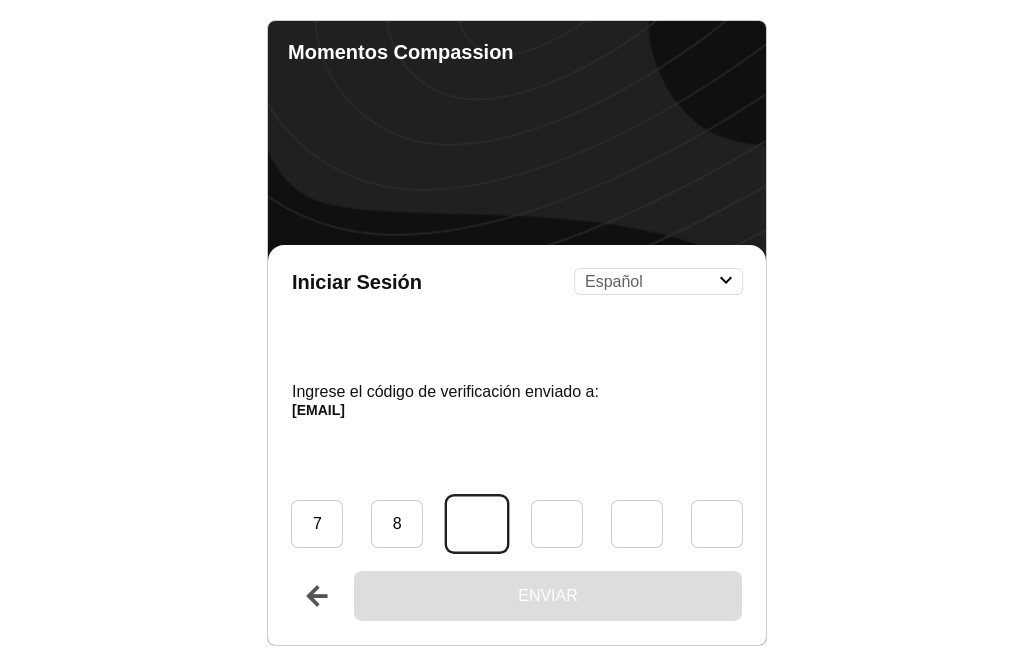 type on "4" 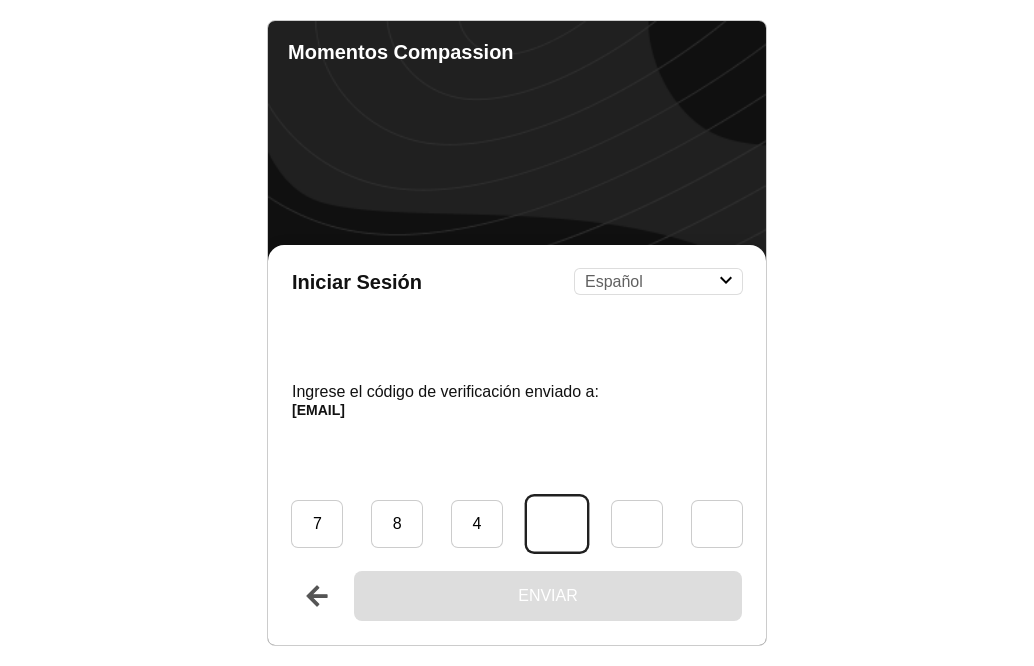 type on "9" 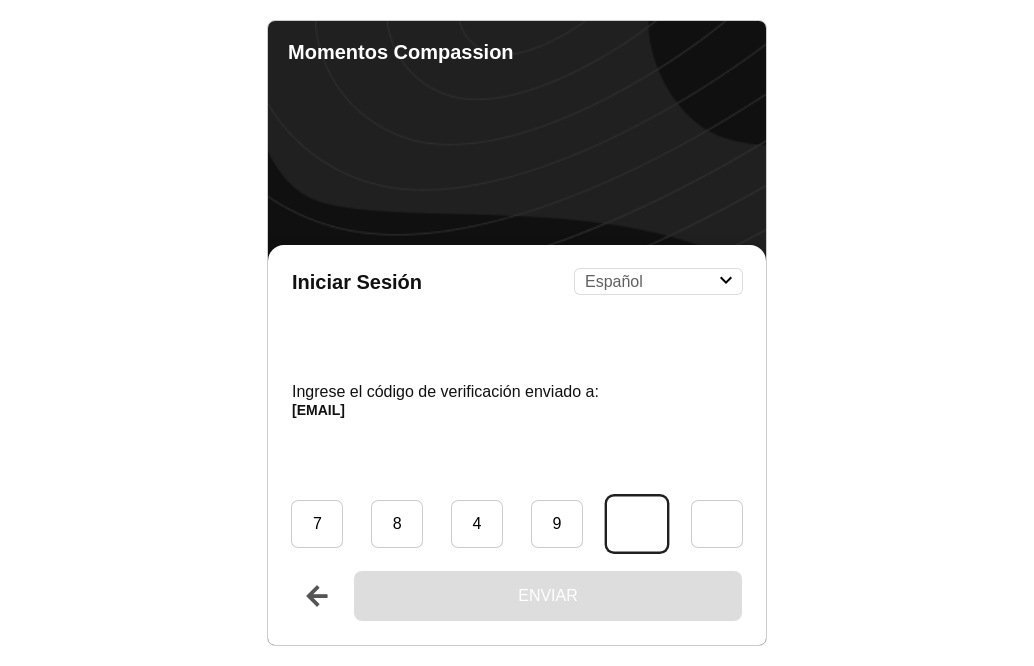 type on "5" 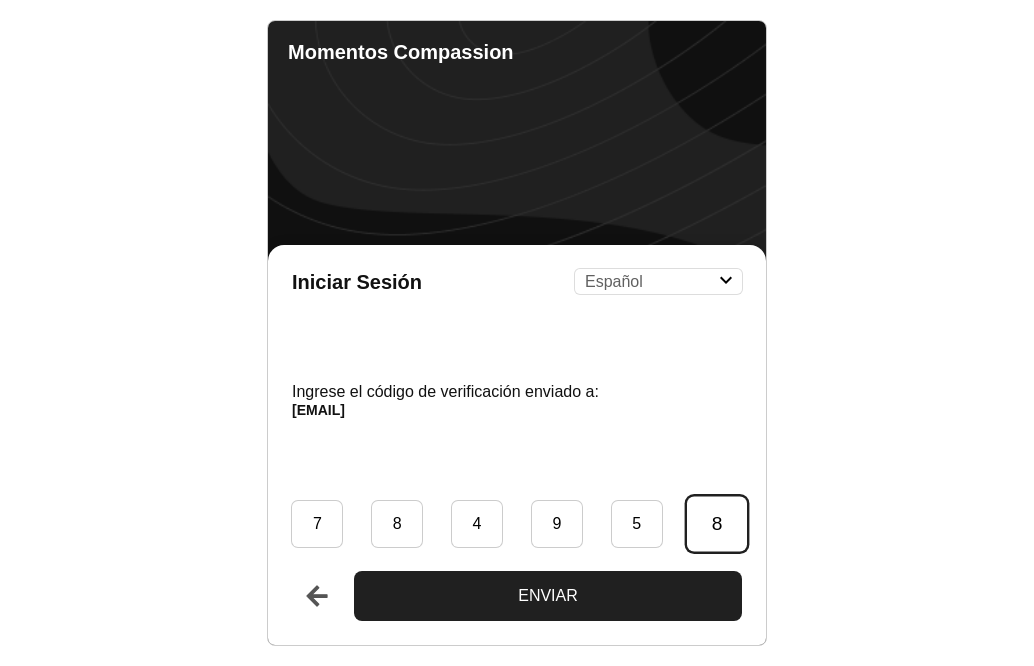 type on "8" 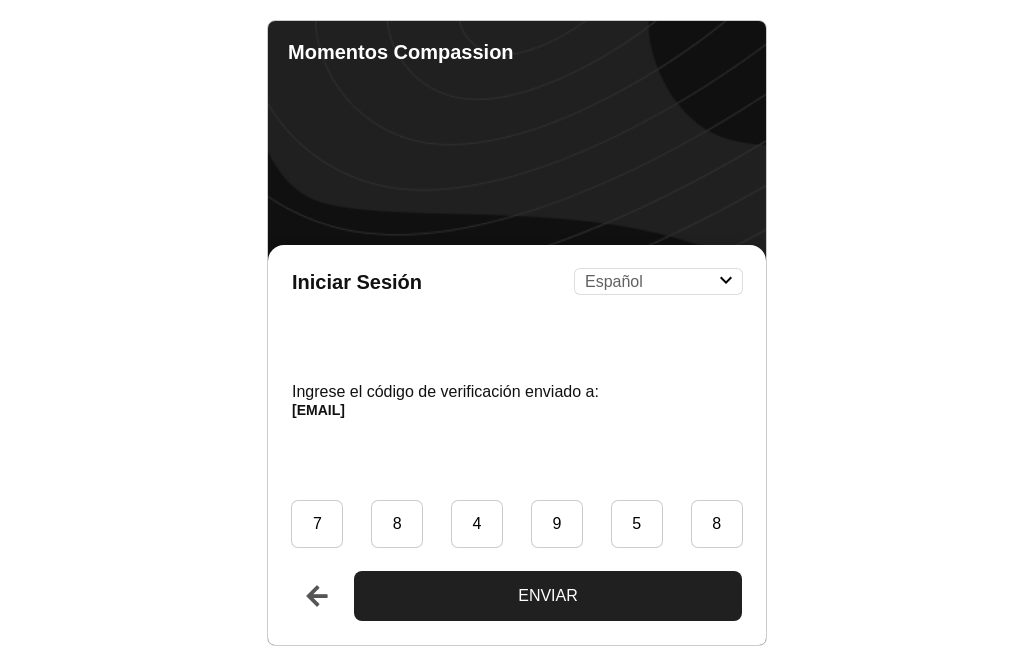 click on "Enviar" at bounding box center [548, 596] 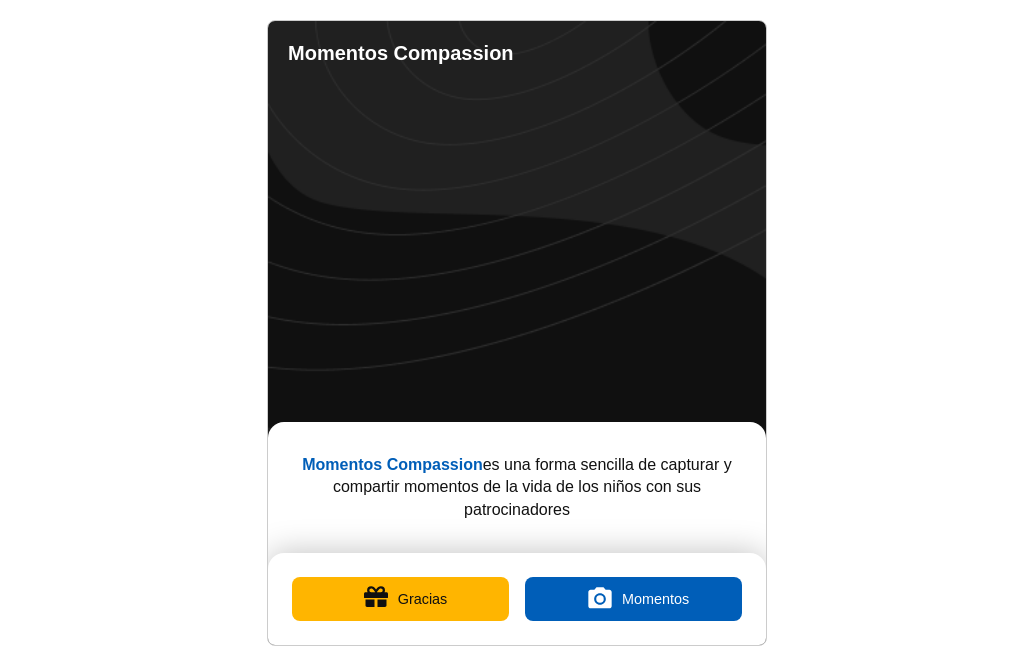click on "Gracias" at bounding box center [400, 599] 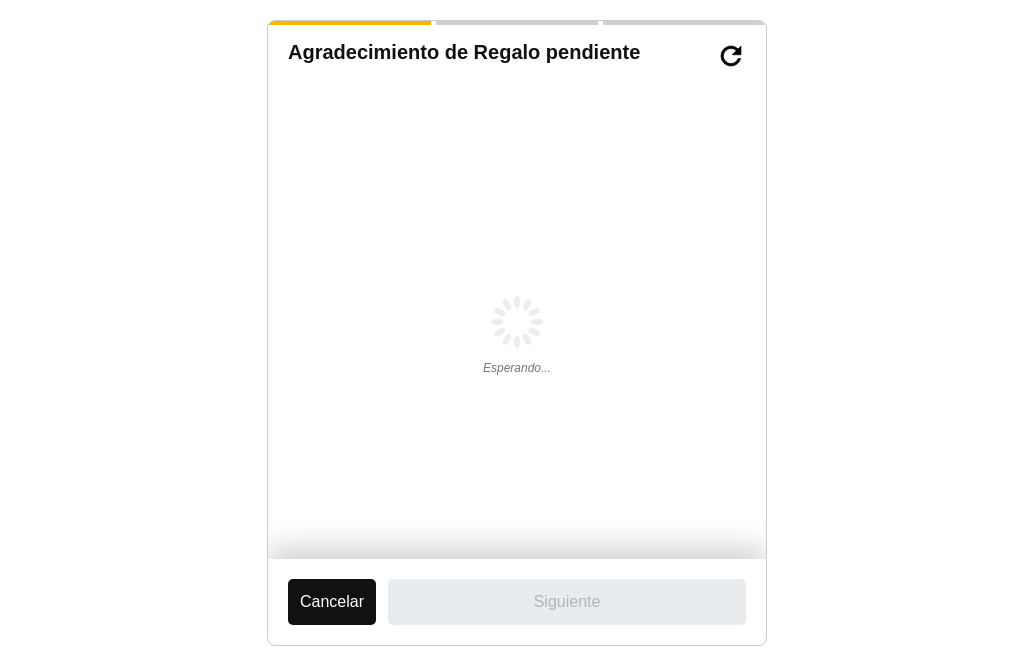 click on "Cancelar" at bounding box center (332, 602) 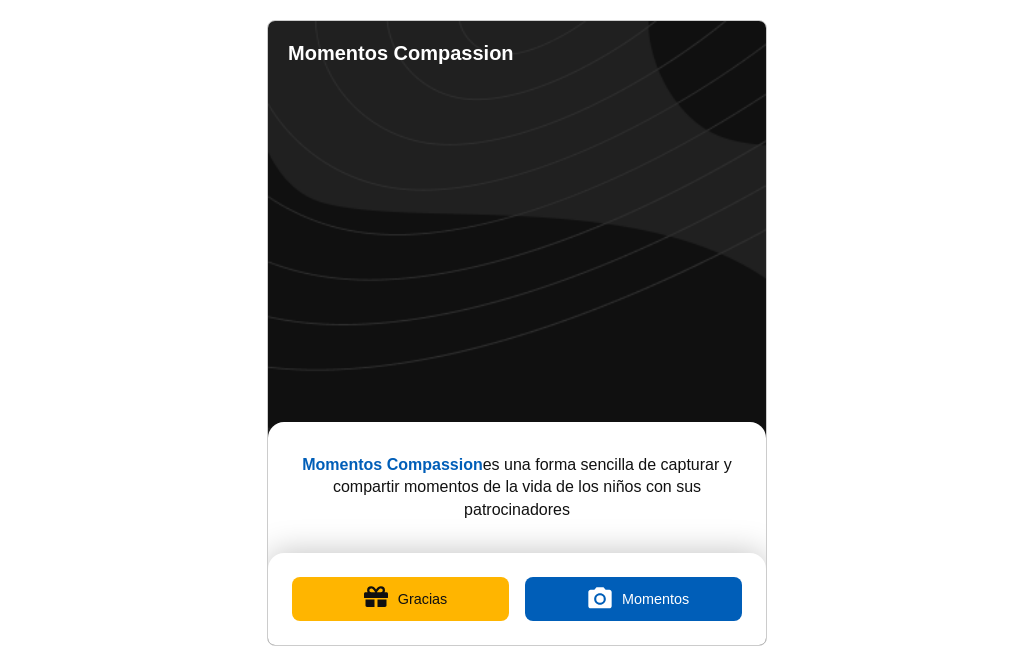 click on "Gracias" at bounding box center [400, 599] 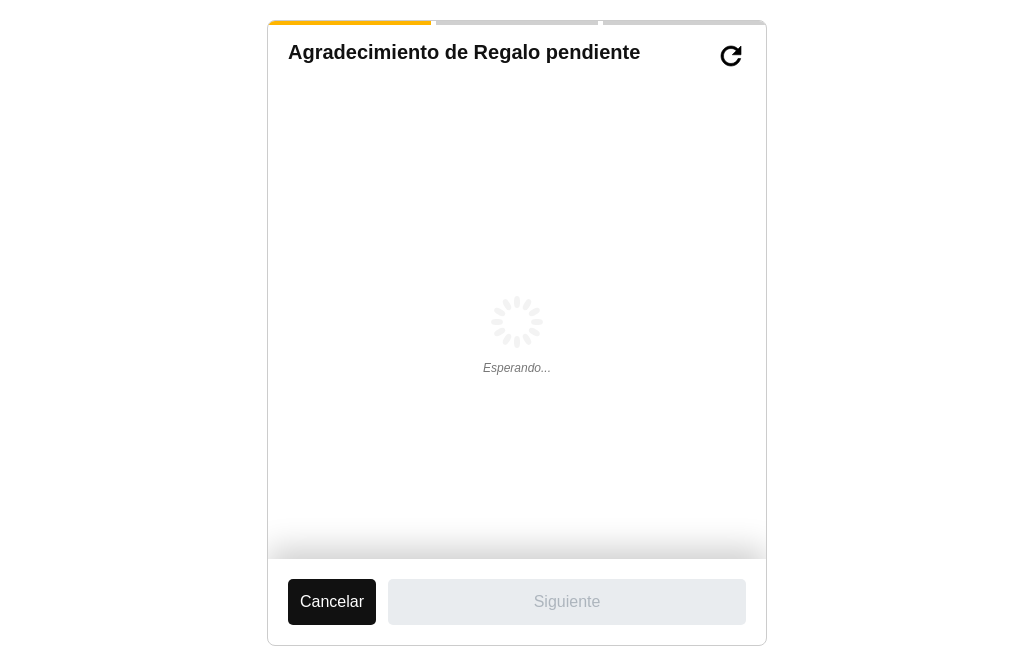 click on "Siguiente" at bounding box center (567, 602) 